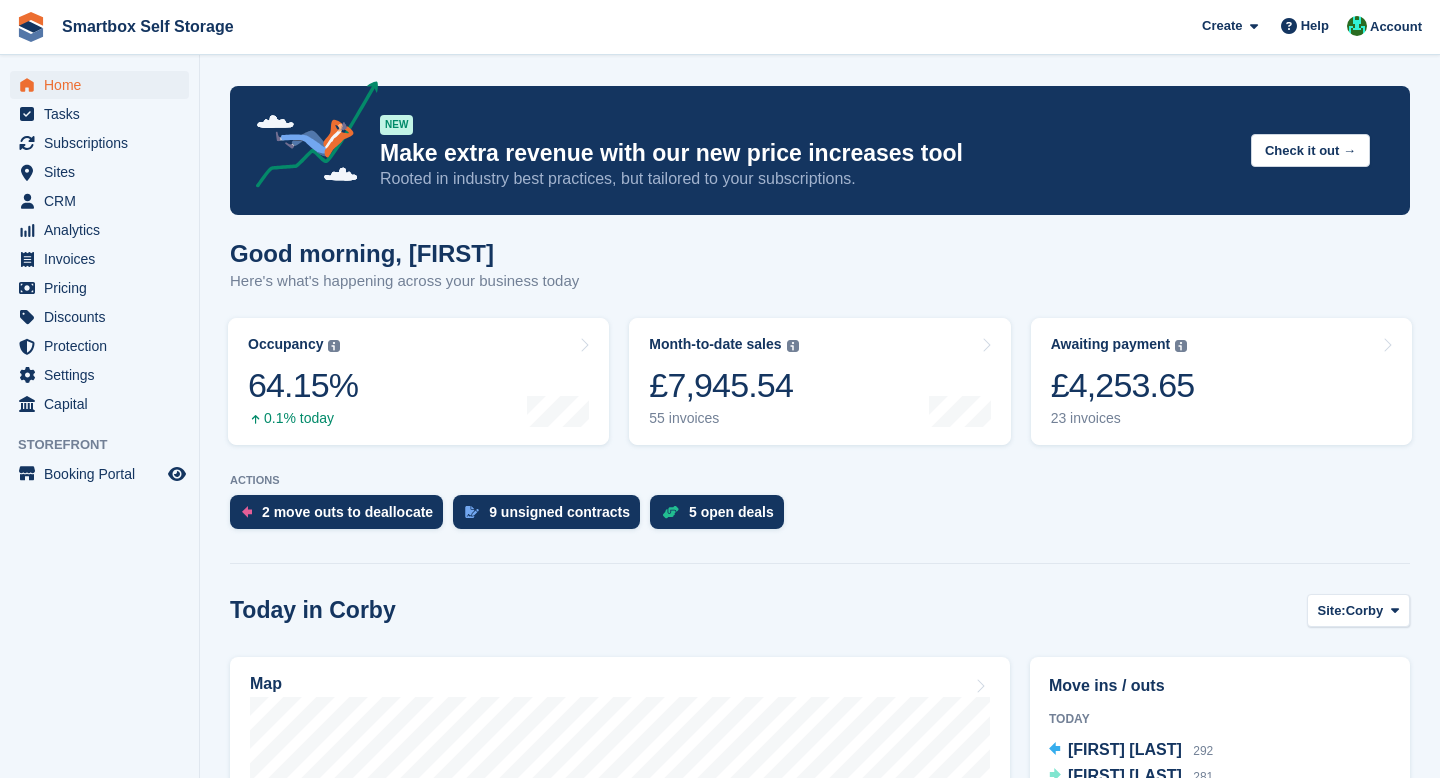scroll, scrollTop: 0, scrollLeft: 0, axis: both 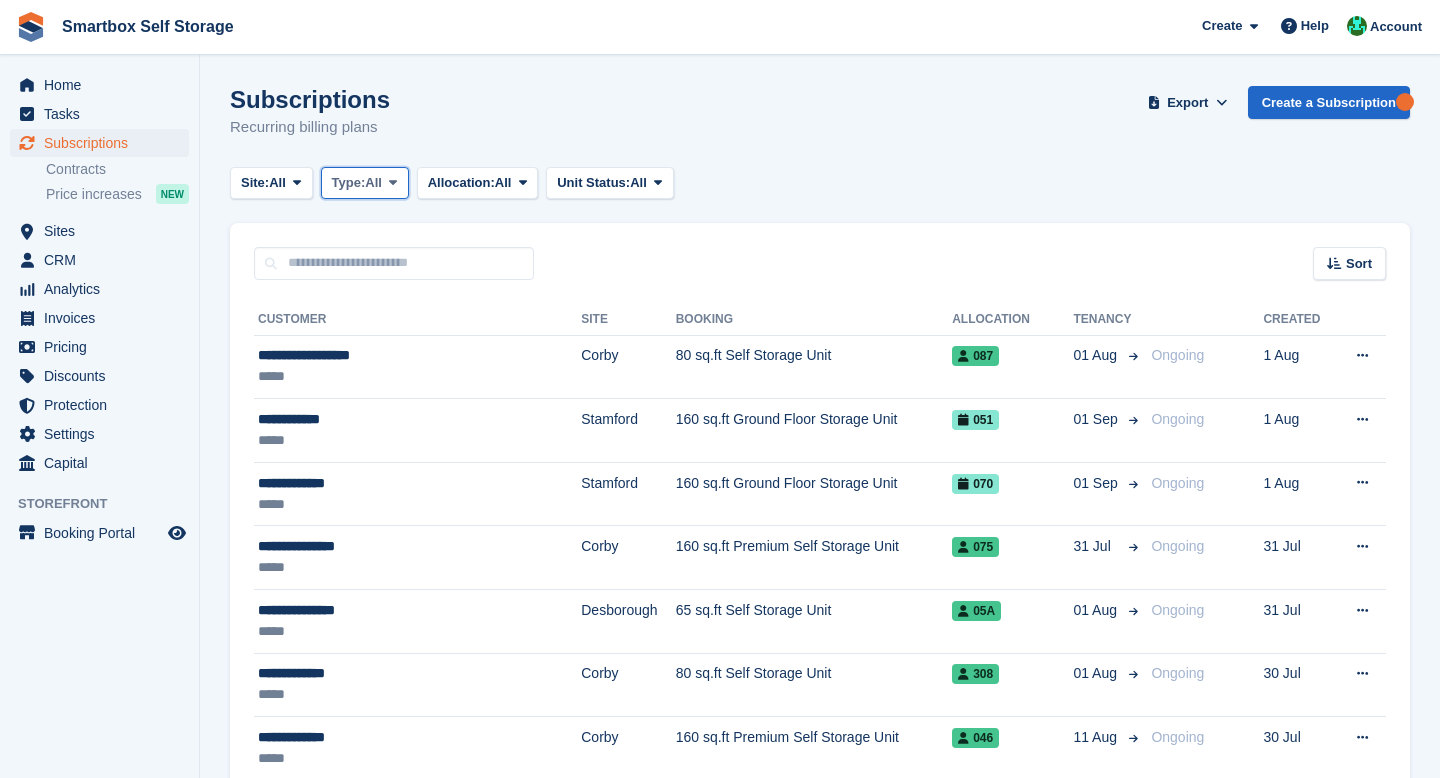 click on "Type:" at bounding box center (349, 183) 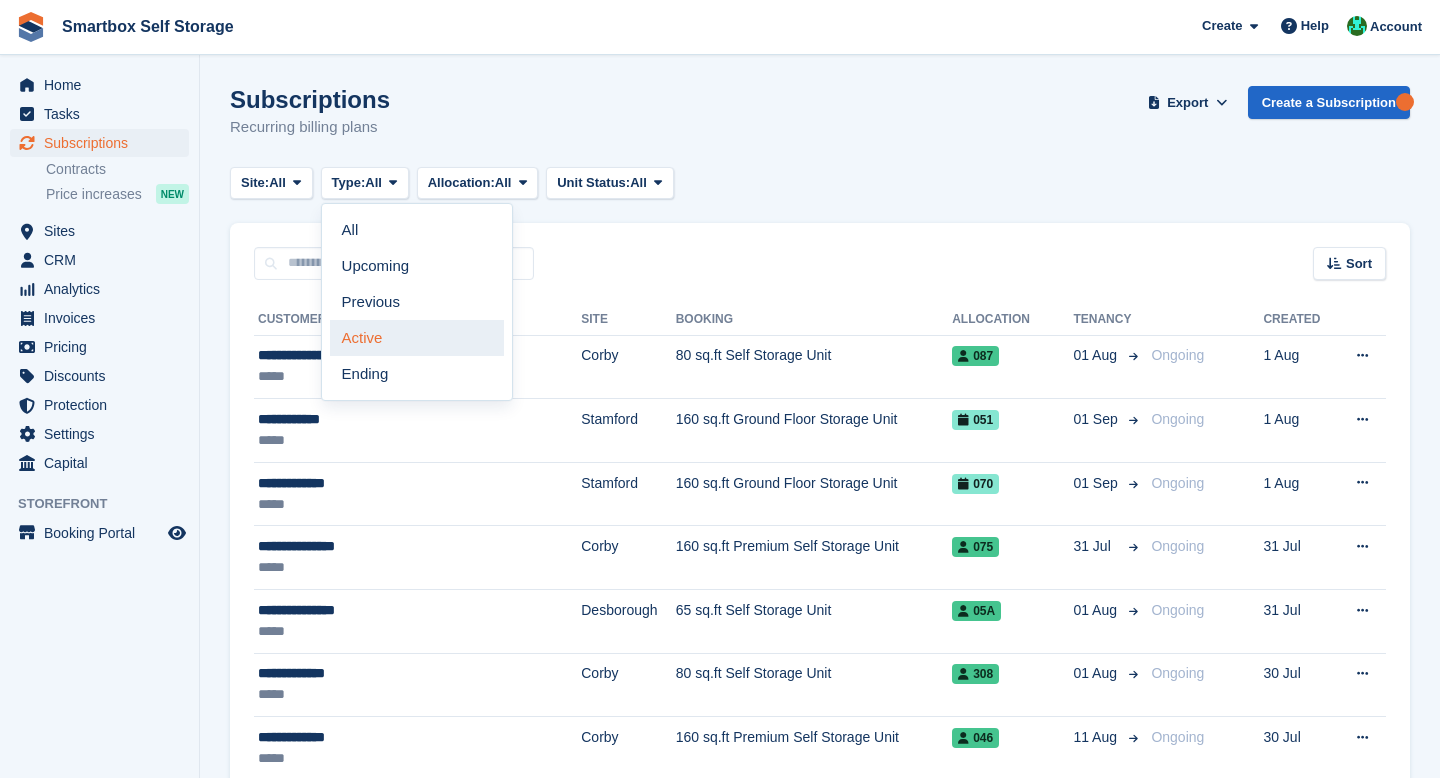click on "Active" at bounding box center [417, 338] 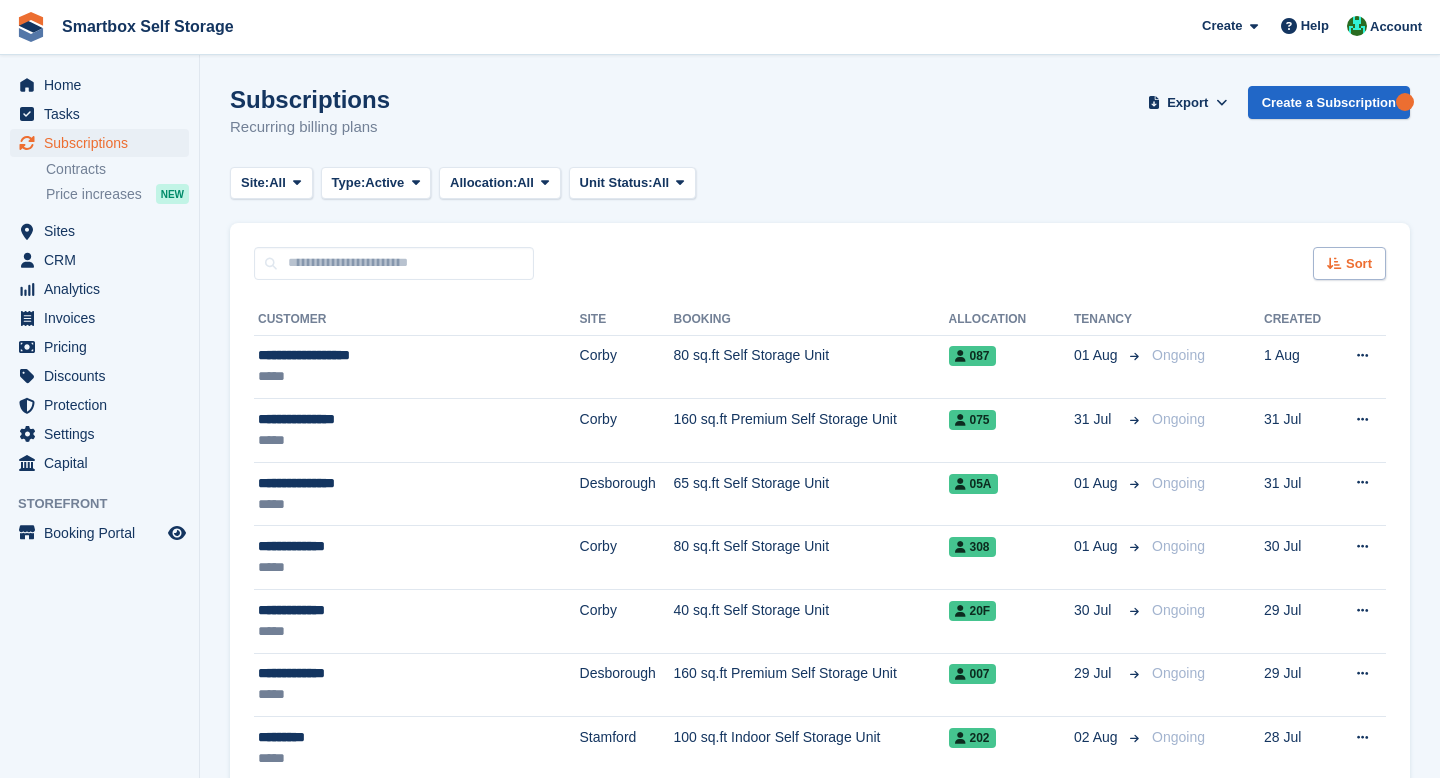 click on "Sort" at bounding box center [1359, 264] 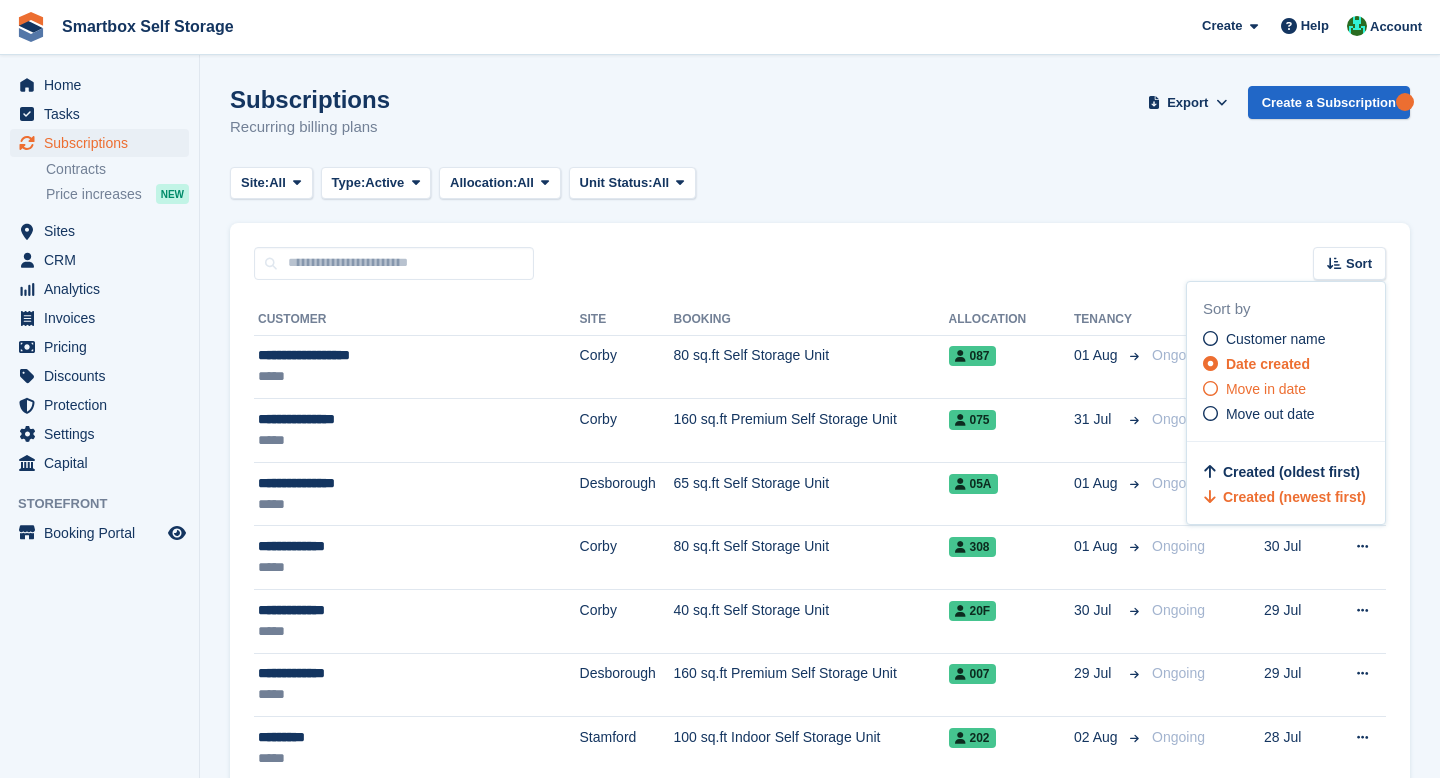 click at bounding box center (1210, 388) 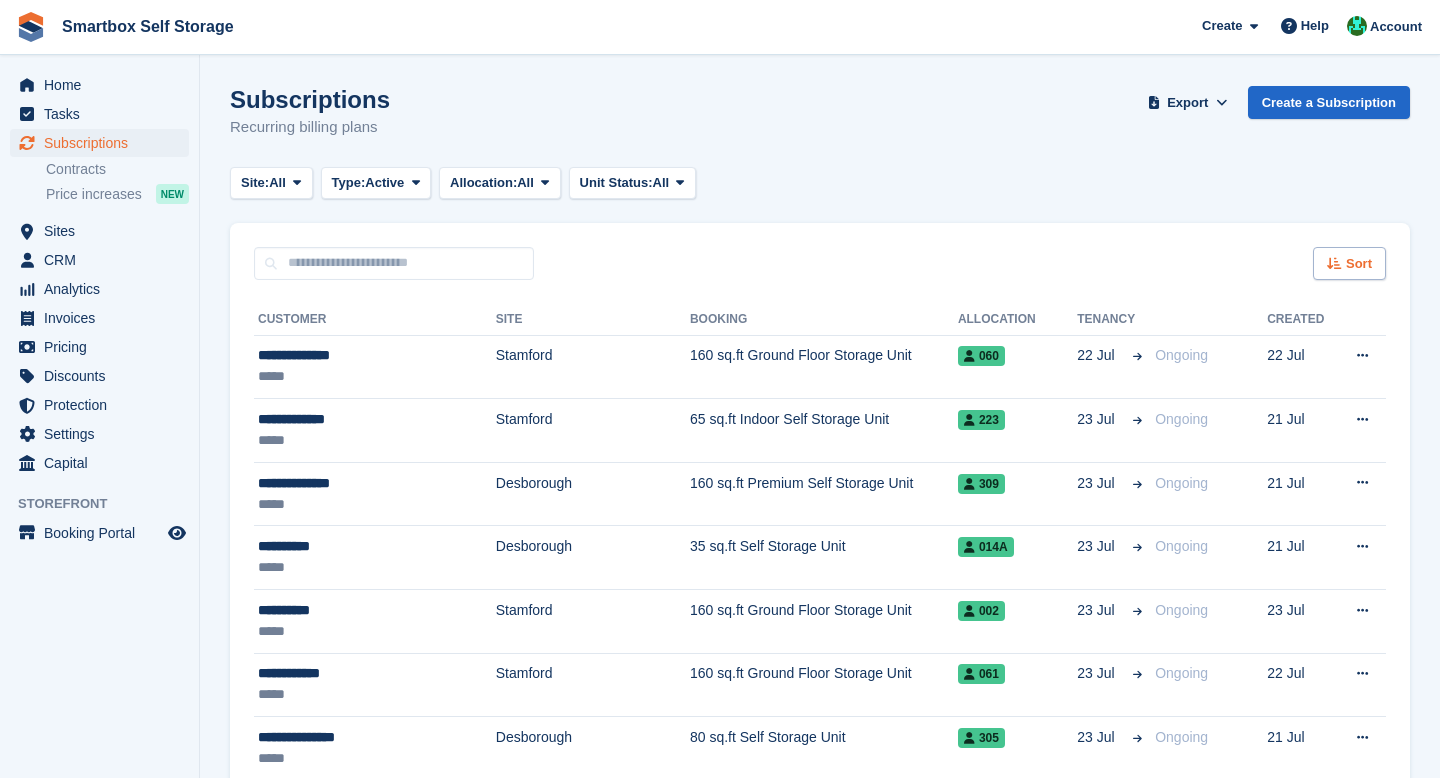 click on "Sort" at bounding box center [1359, 264] 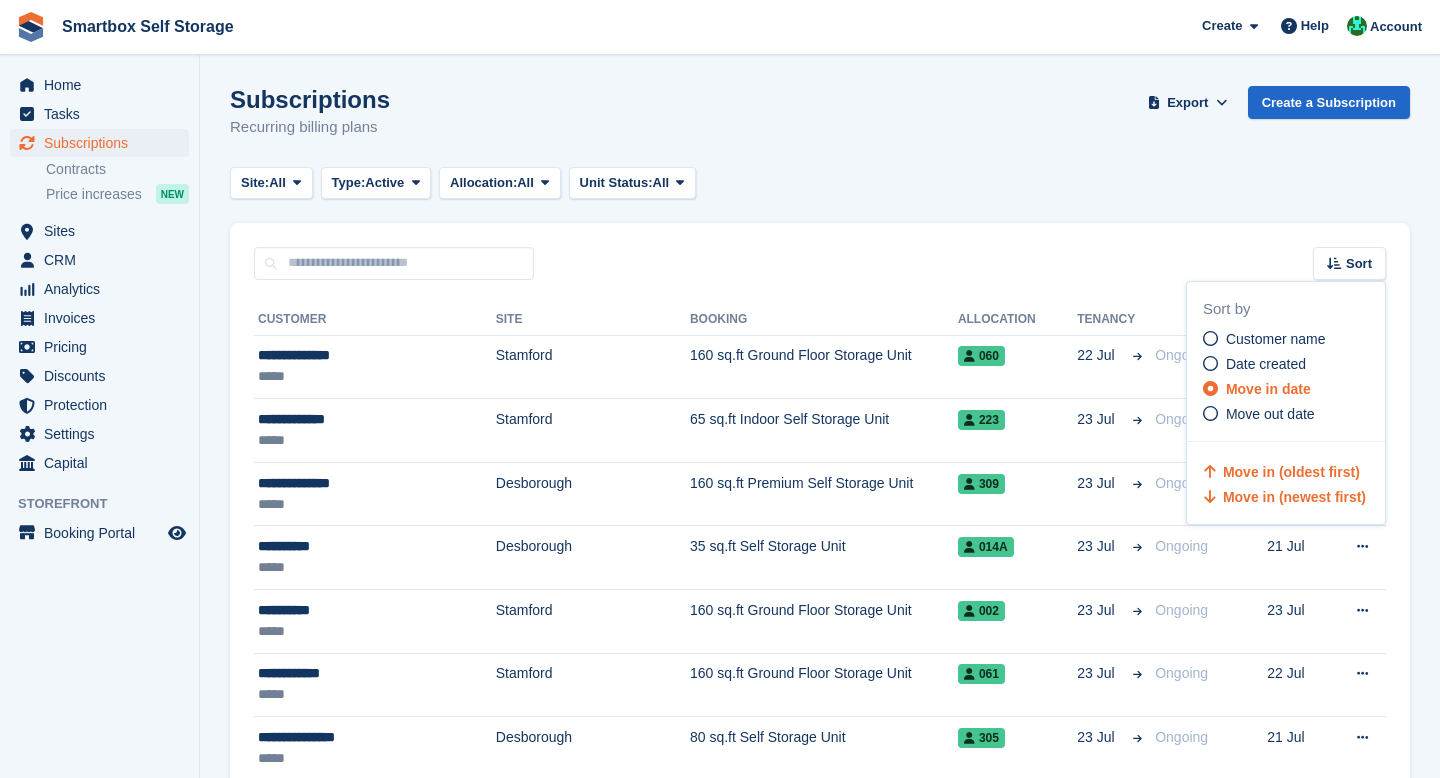 click on "Move in (newest first)" at bounding box center (1294, 497) 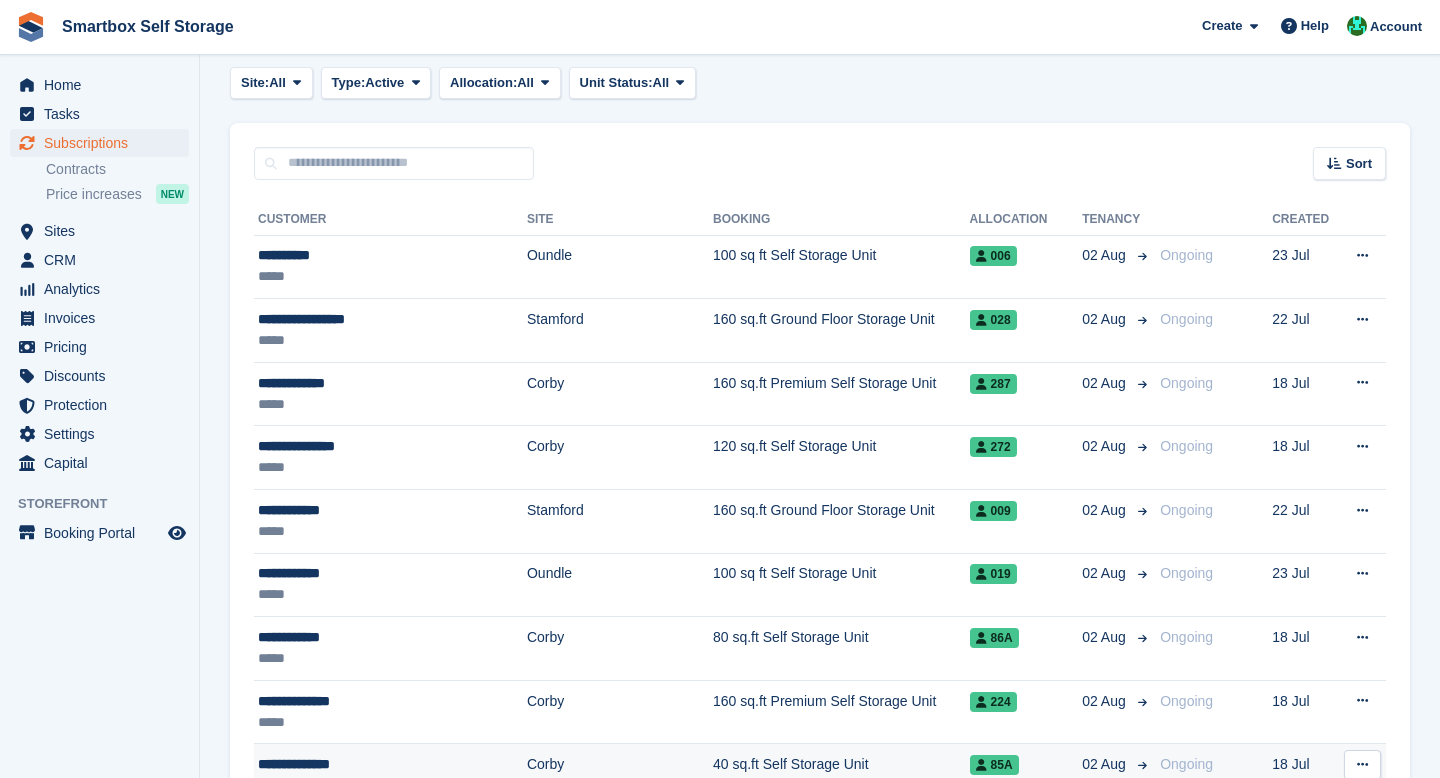 scroll, scrollTop: 99, scrollLeft: 0, axis: vertical 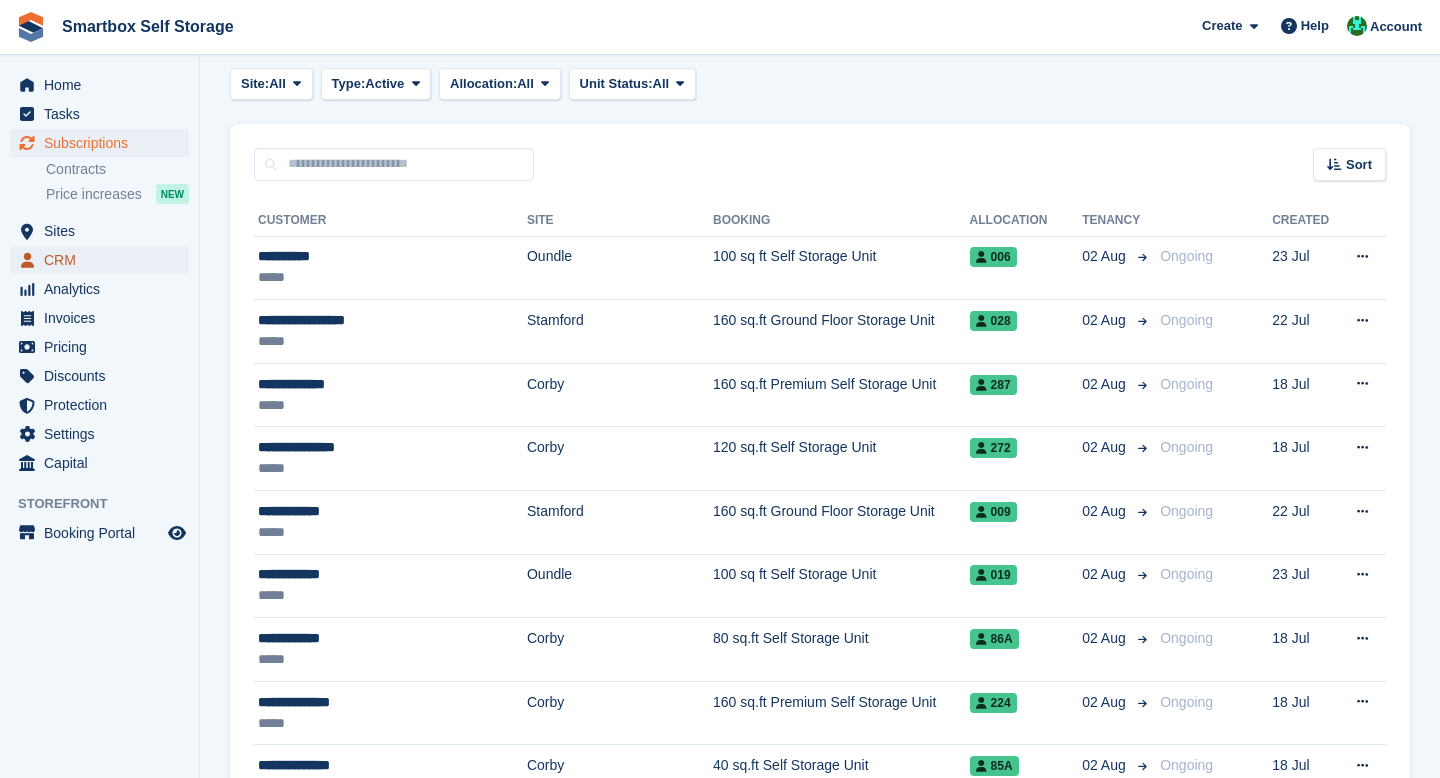 click on "CRM" at bounding box center [104, 260] 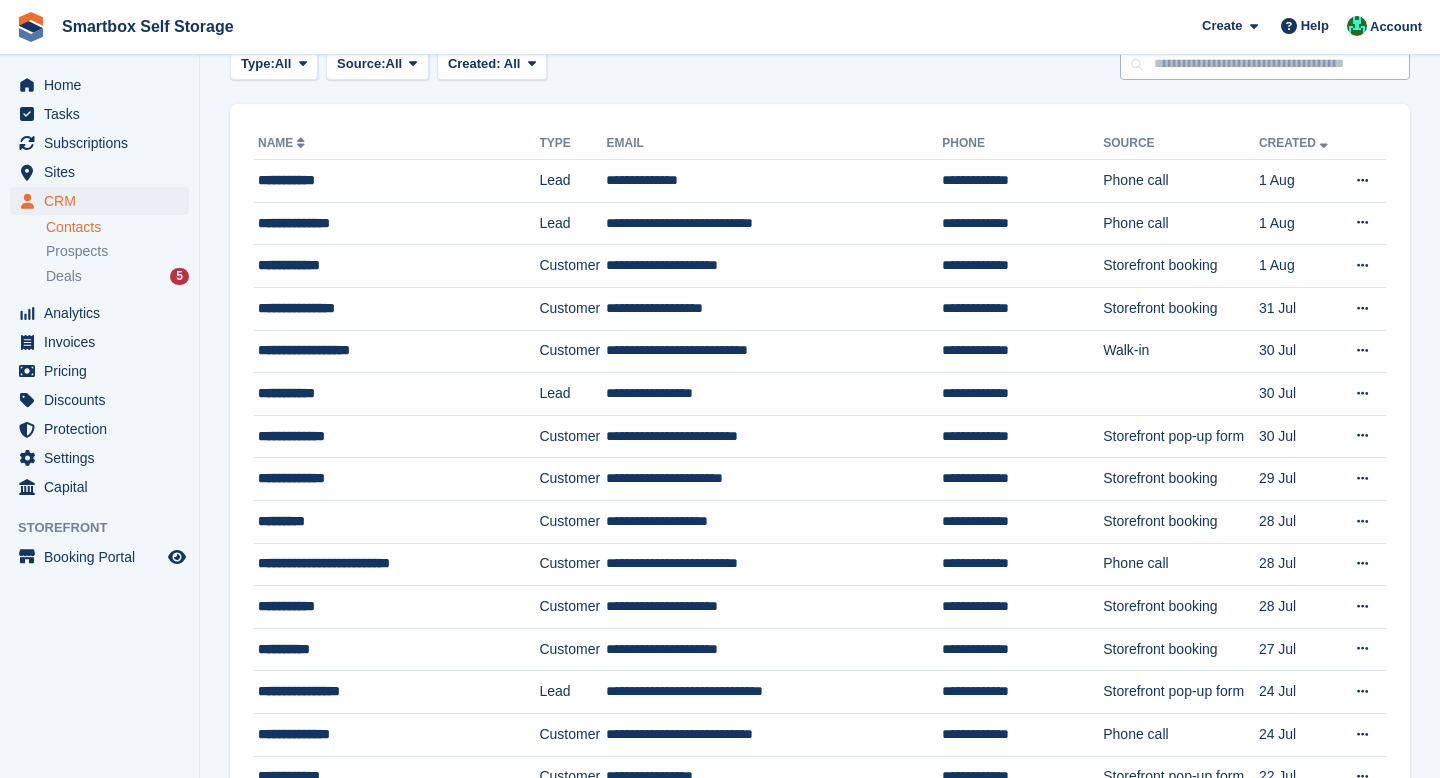 scroll, scrollTop: 0, scrollLeft: 0, axis: both 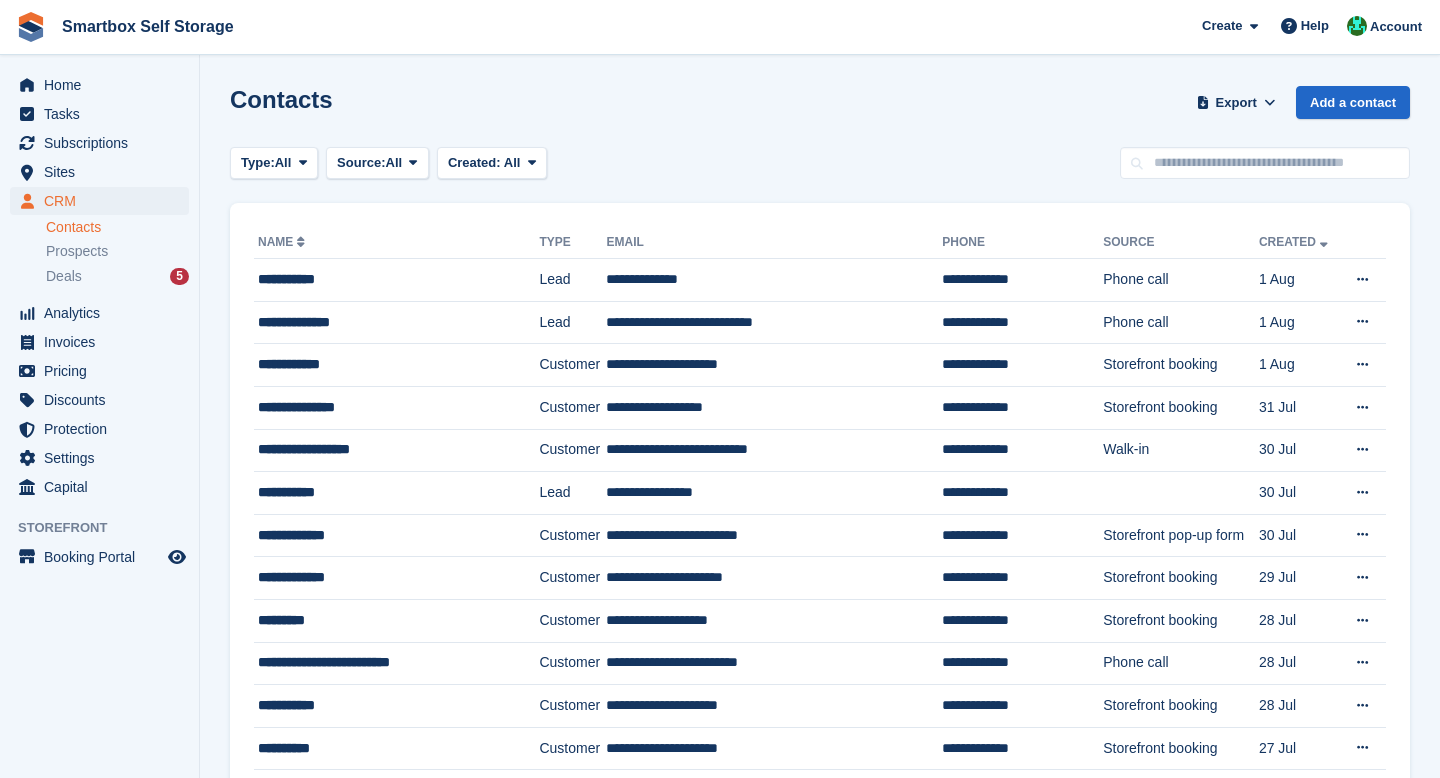click on "Contacts
Export
Export Contacts
Export a CSV of all Contacts which match the current filters.
Please allow time for large exports.
Start Export
Add a contact
Type:
All
All
Lead
Customer
Source:
All
All
Storefront
Backoffice
Pre-Opening interest
Incomplete booking
Unit type interest
Price reveal
Quote requested
Storefront booking
Storefront pop-up form
External enquiry form
Phone call
Walk-in
Imported Other" at bounding box center [820, 1244] 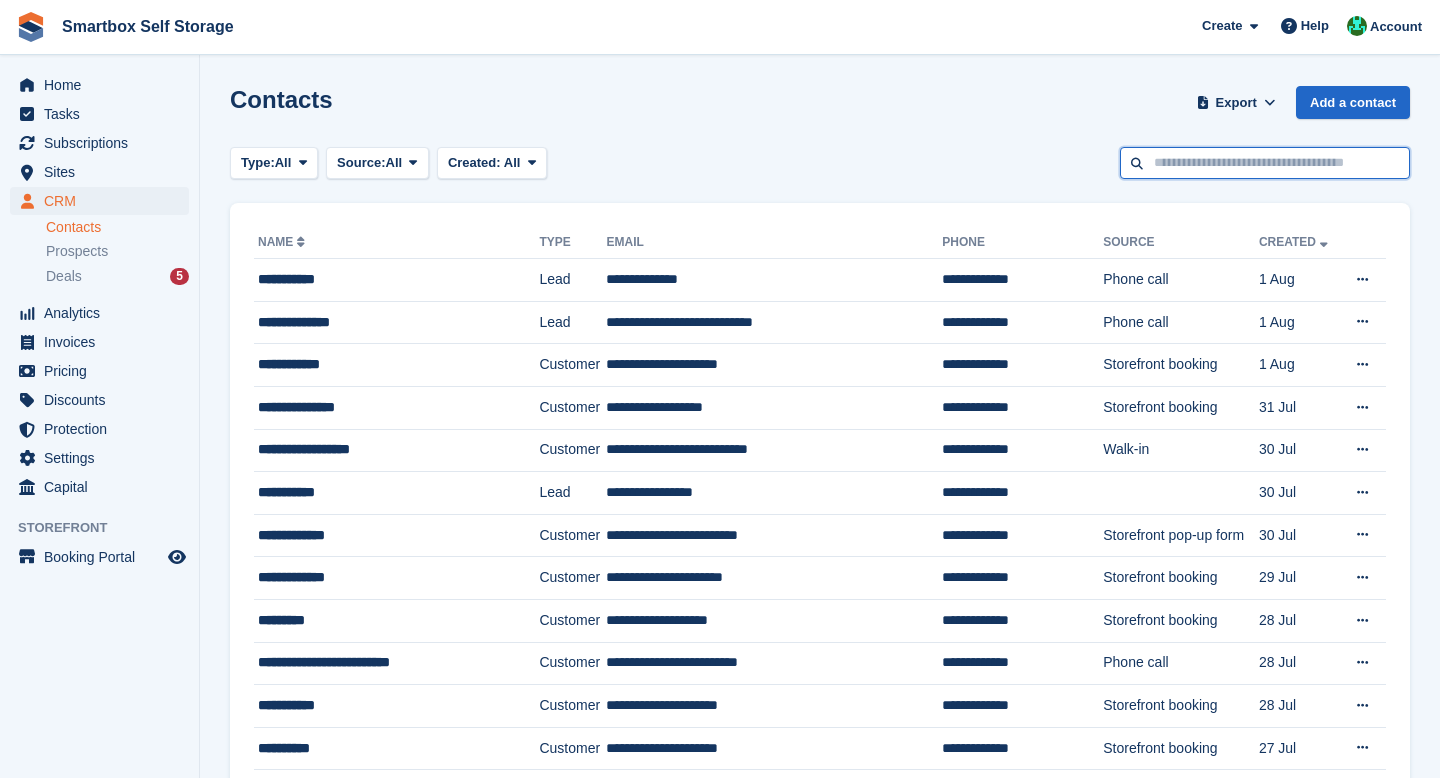 click at bounding box center (1265, 163) 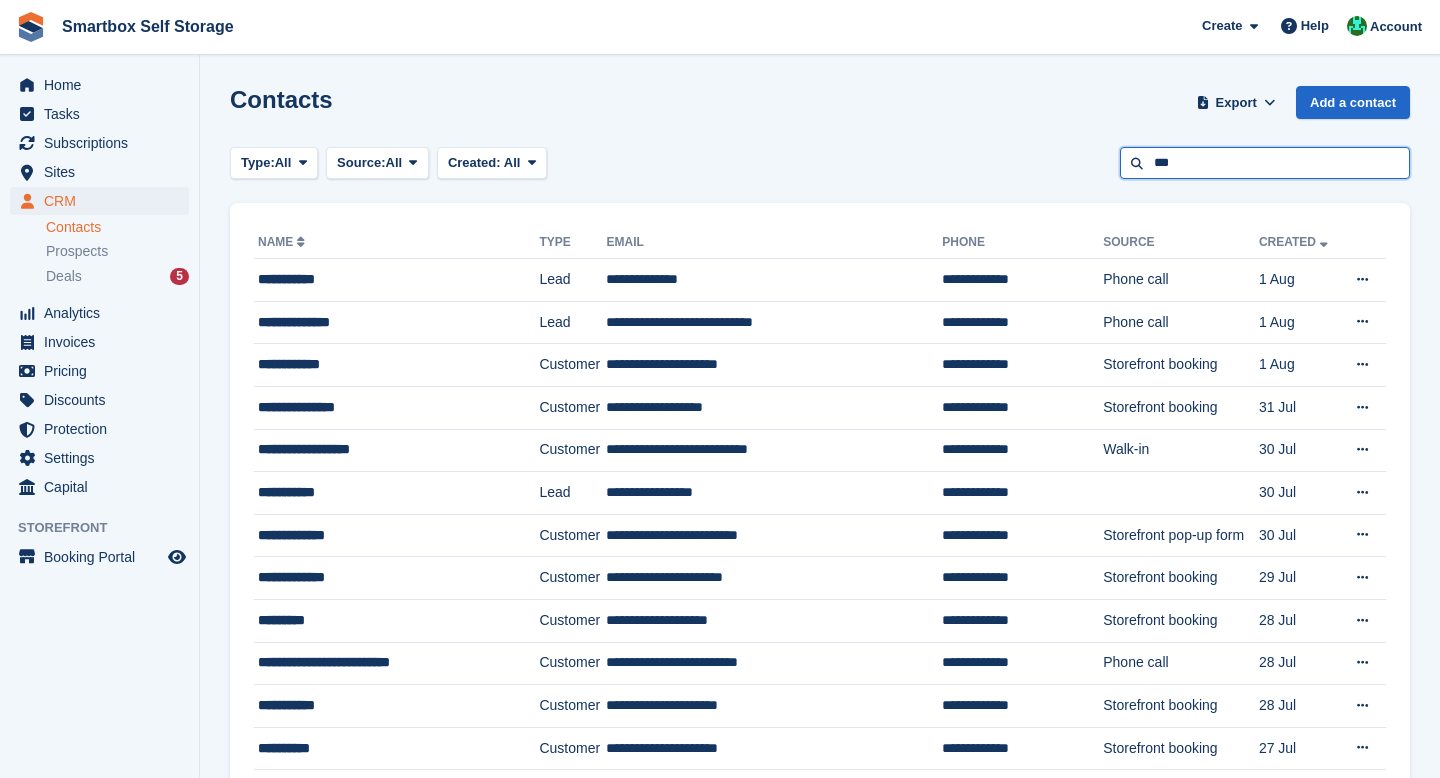 type on "***" 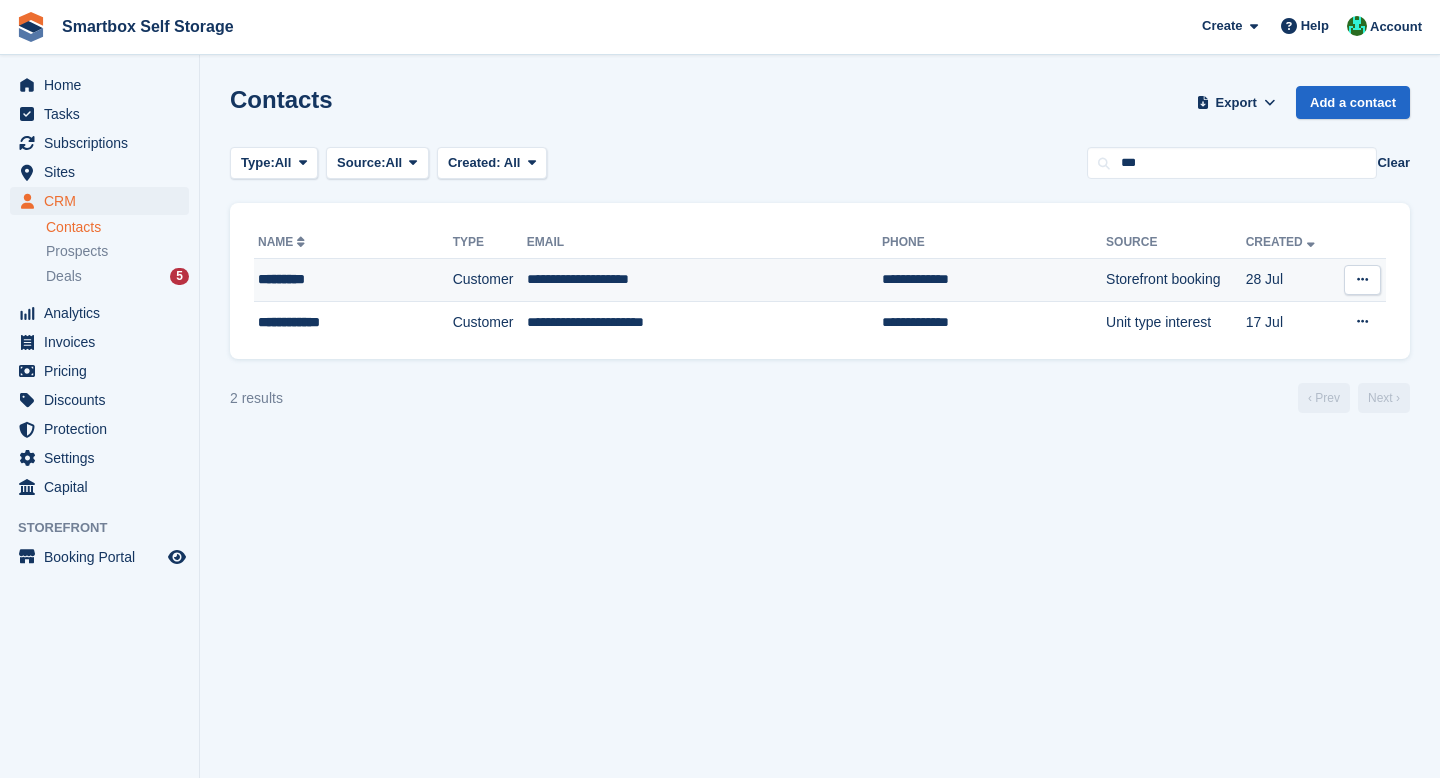 click on "**********" at bounding box center [704, 280] 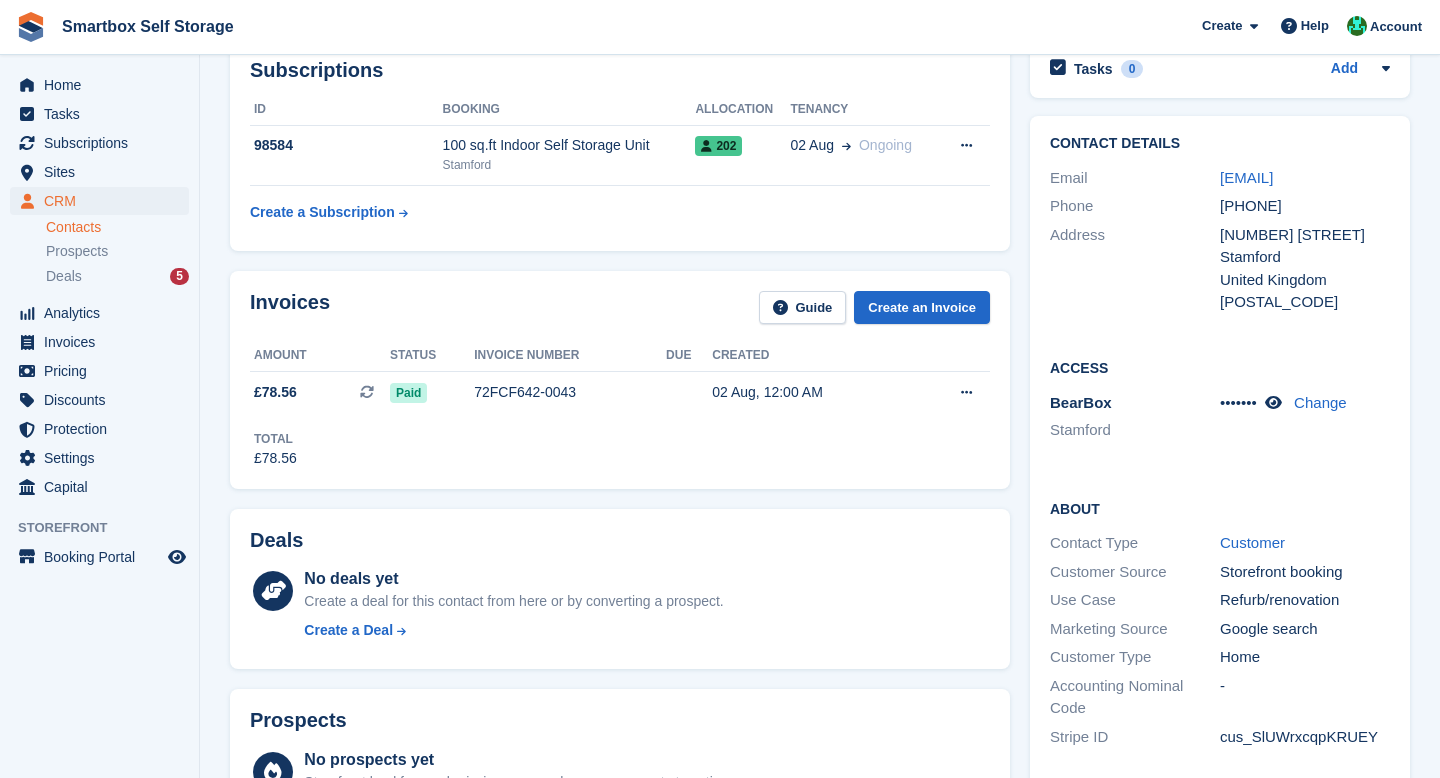 scroll, scrollTop: 99, scrollLeft: 0, axis: vertical 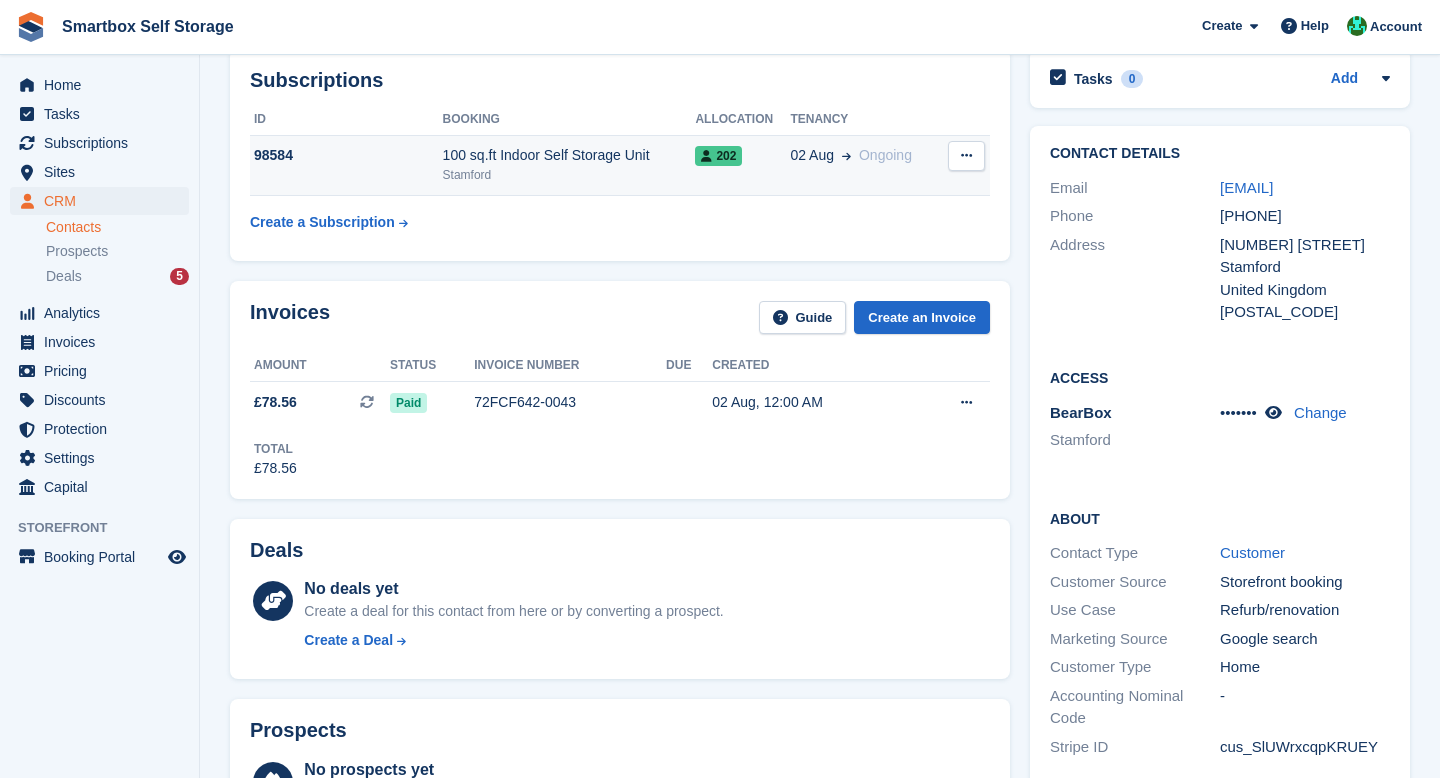 click on "202" at bounding box center (742, 165) 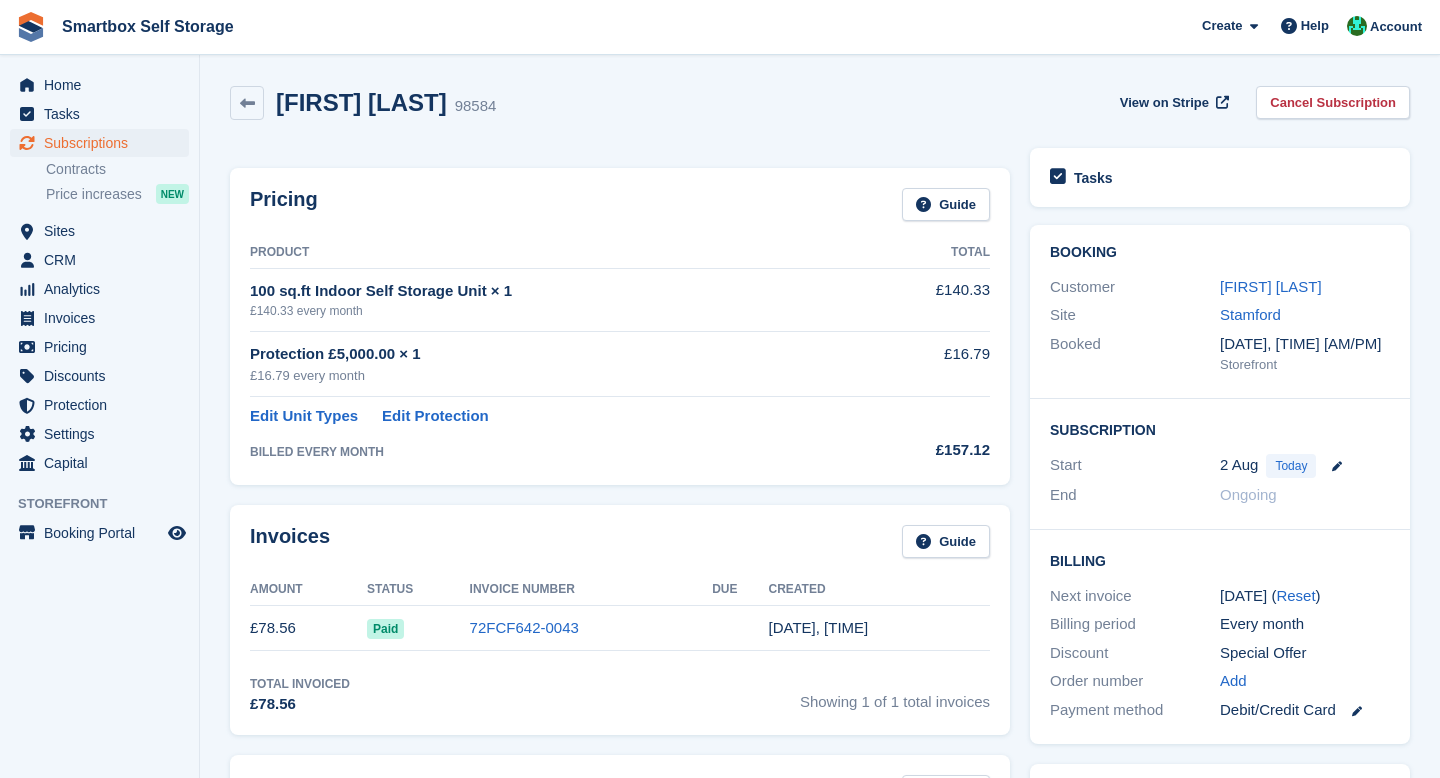 scroll, scrollTop: 0, scrollLeft: 0, axis: both 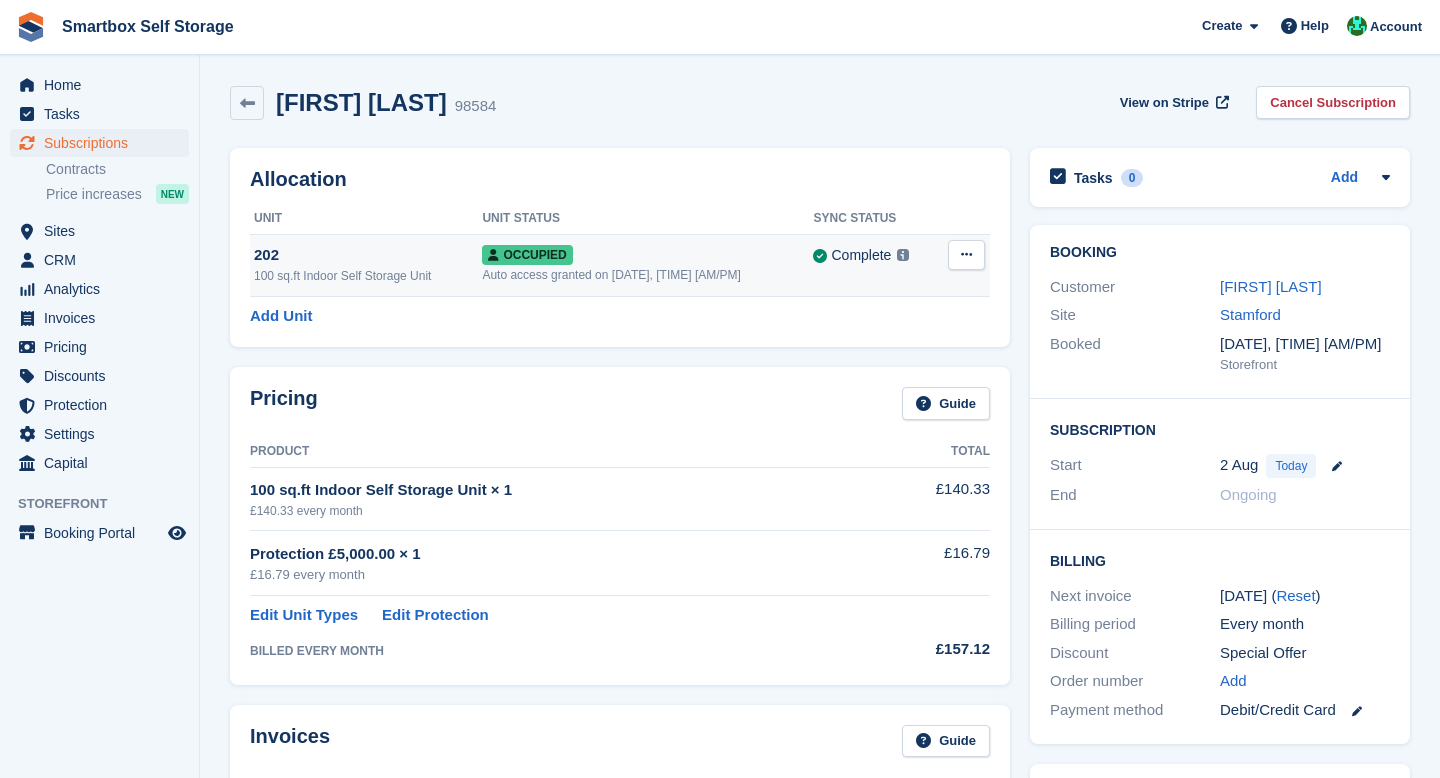 click on "Auto access granted on 2nd Aug,   6:00 AM" at bounding box center [647, 275] 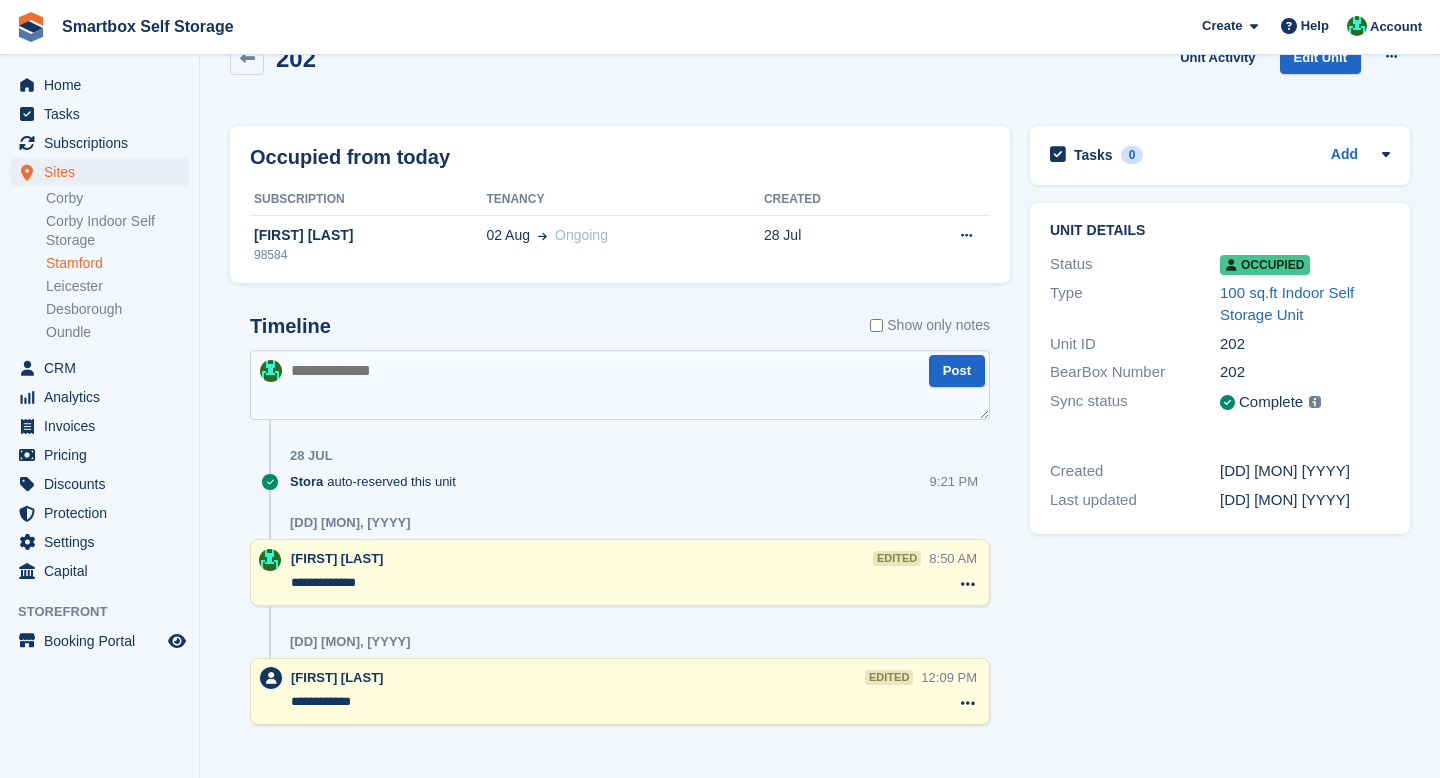 scroll, scrollTop: 59, scrollLeft: 0, axis: vertical 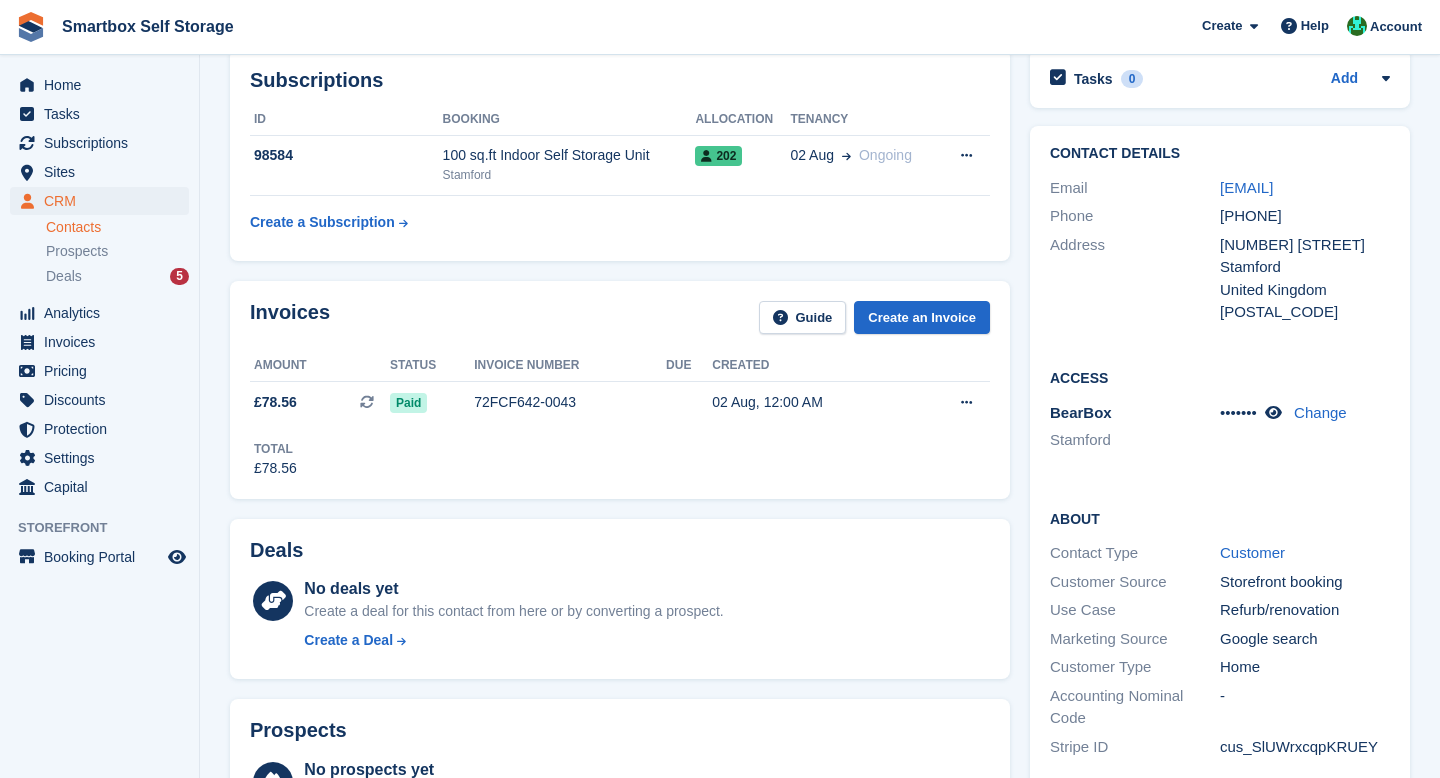 drag, startPoint x: 1210, startPoint y: 186, endPoint x: 1390, endPoint y: 186, distance: 180 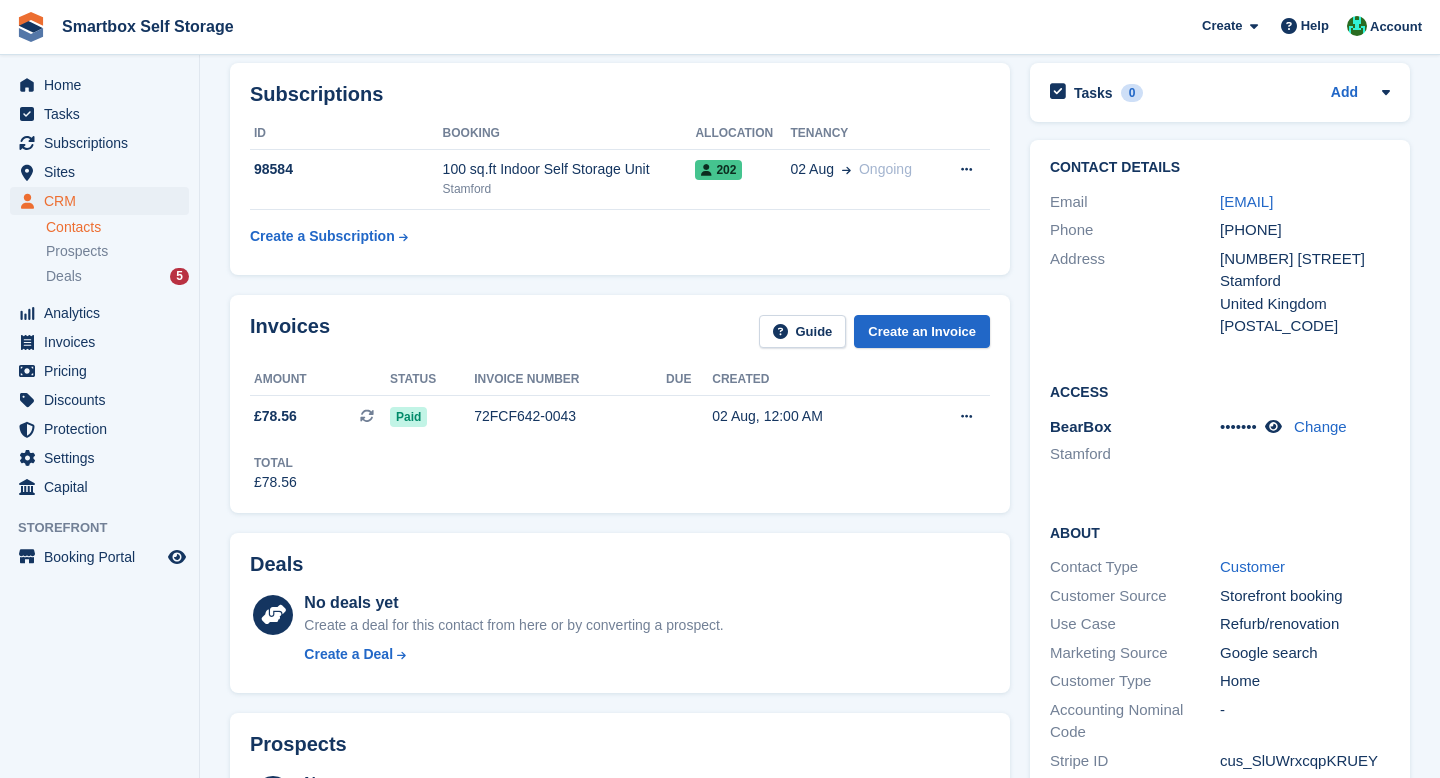 scroll, scrollTop: 559, scrollLeft: 0, axis: vertical 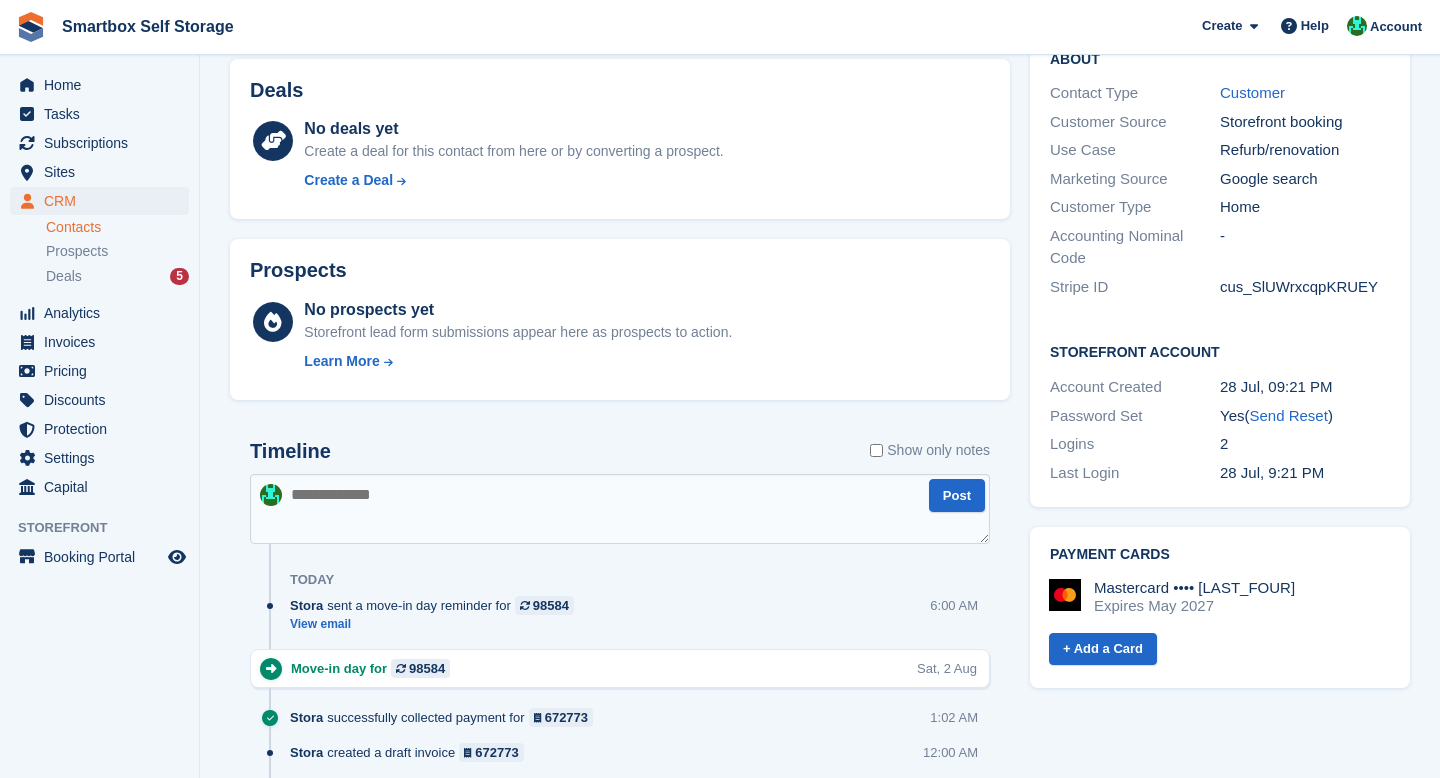 click at bounding box center (620, 509) 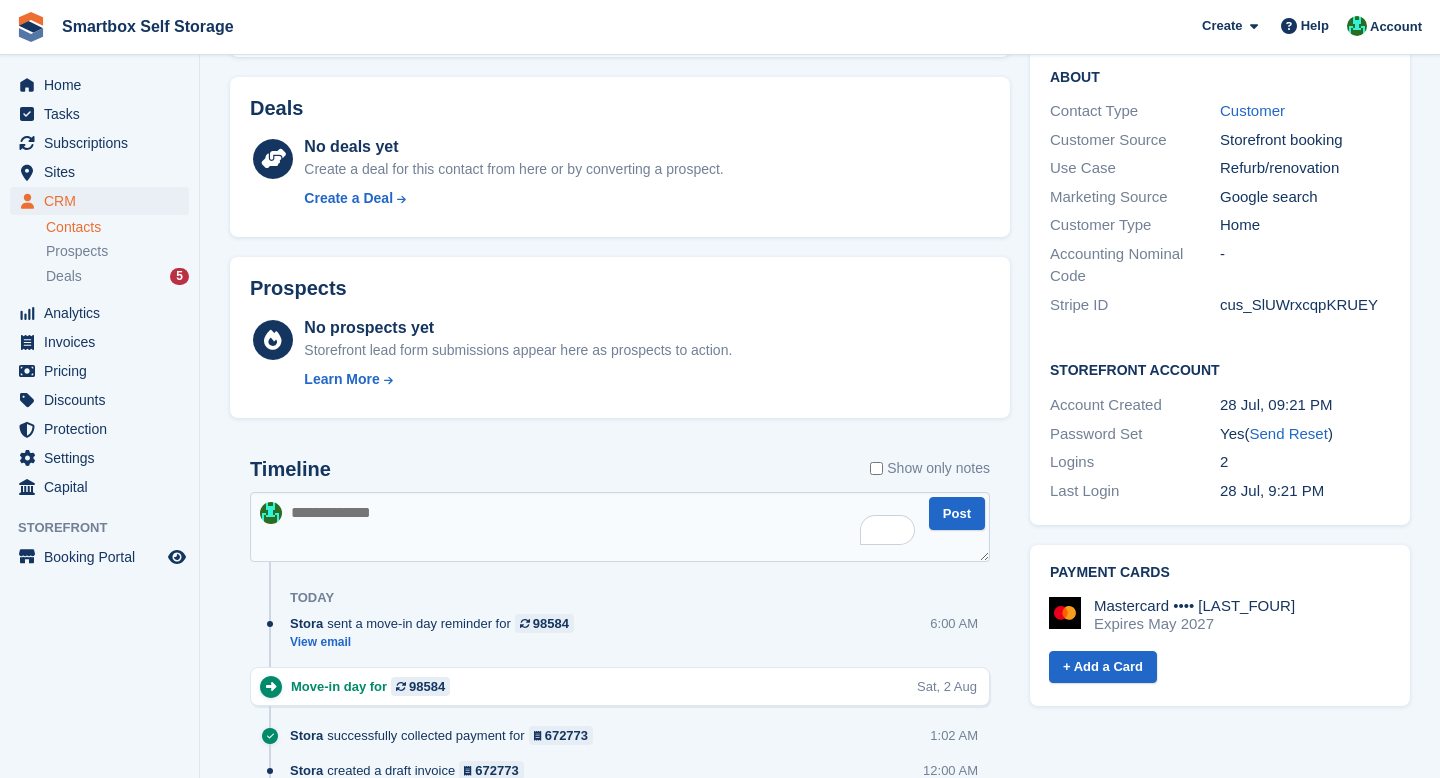 scroll, scrollTop: 535, scrollLeft: 0, axis: vertical 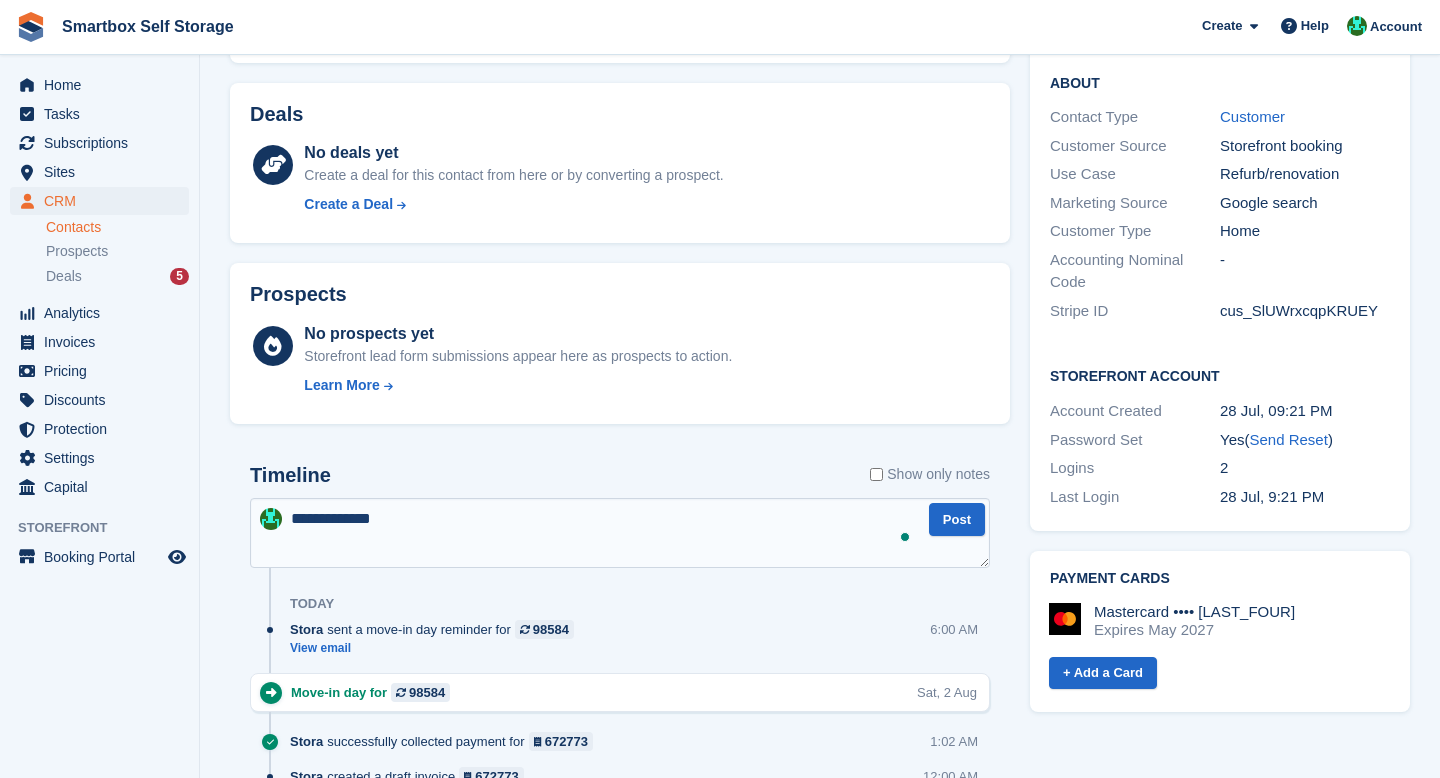 type on "**********" 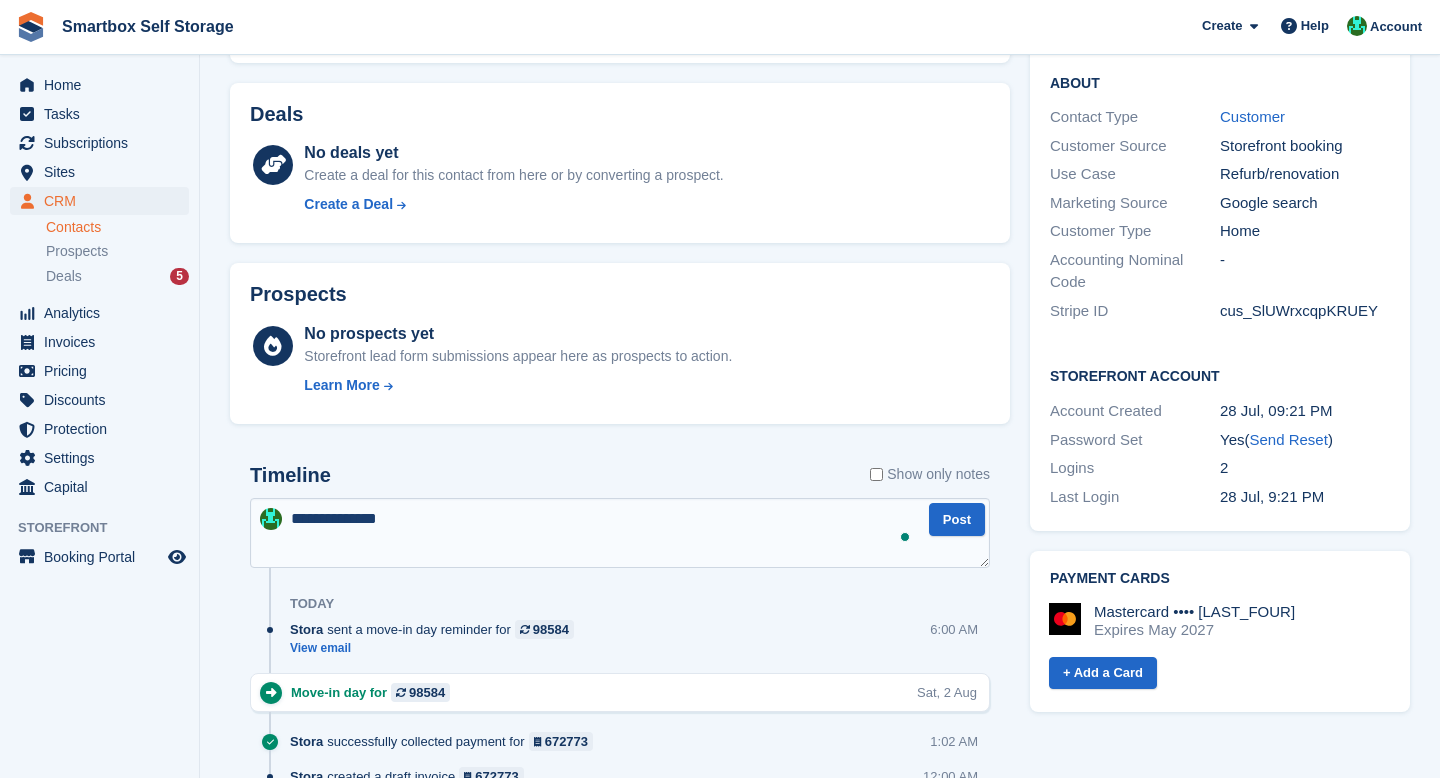 type 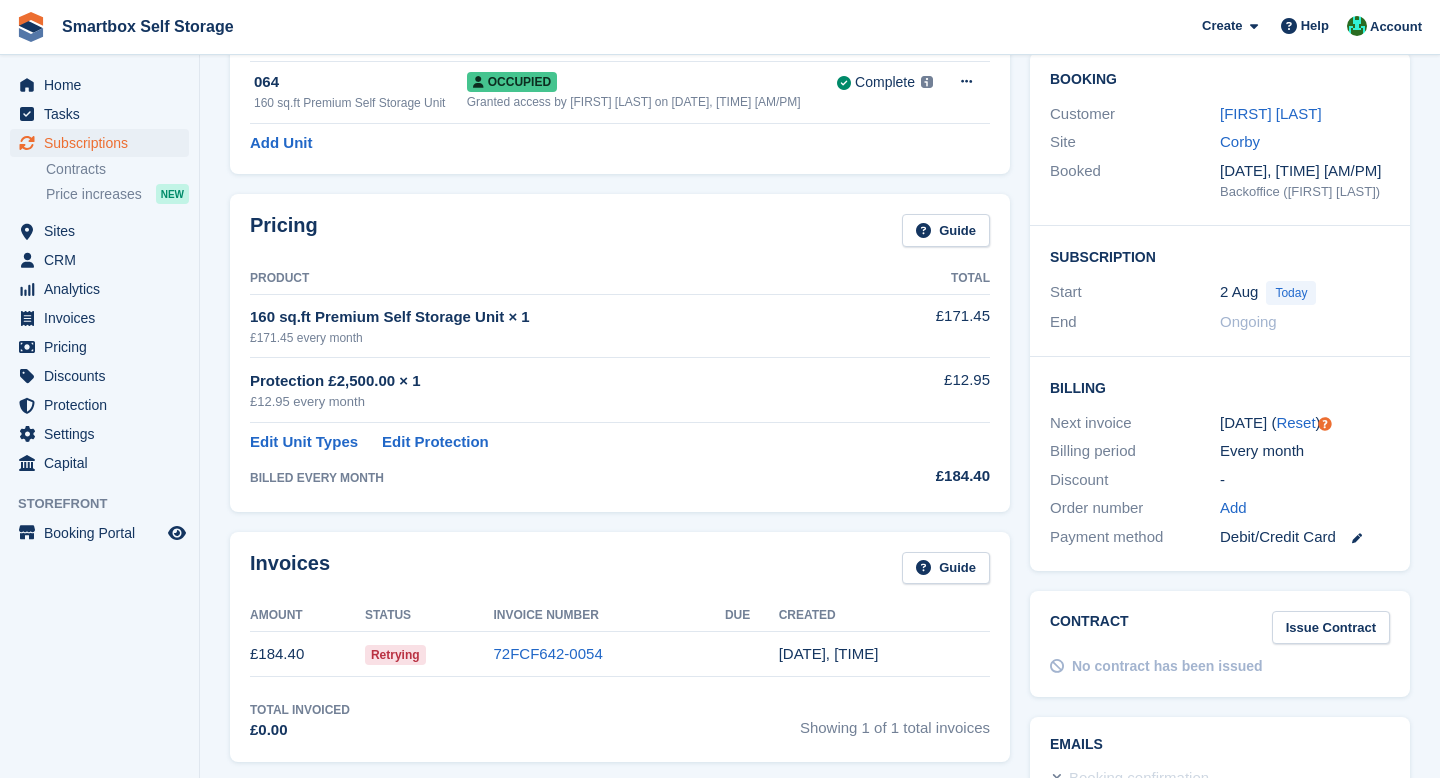 scroll, scrollTop: 204, scrollLeft: 0, axis: vertical 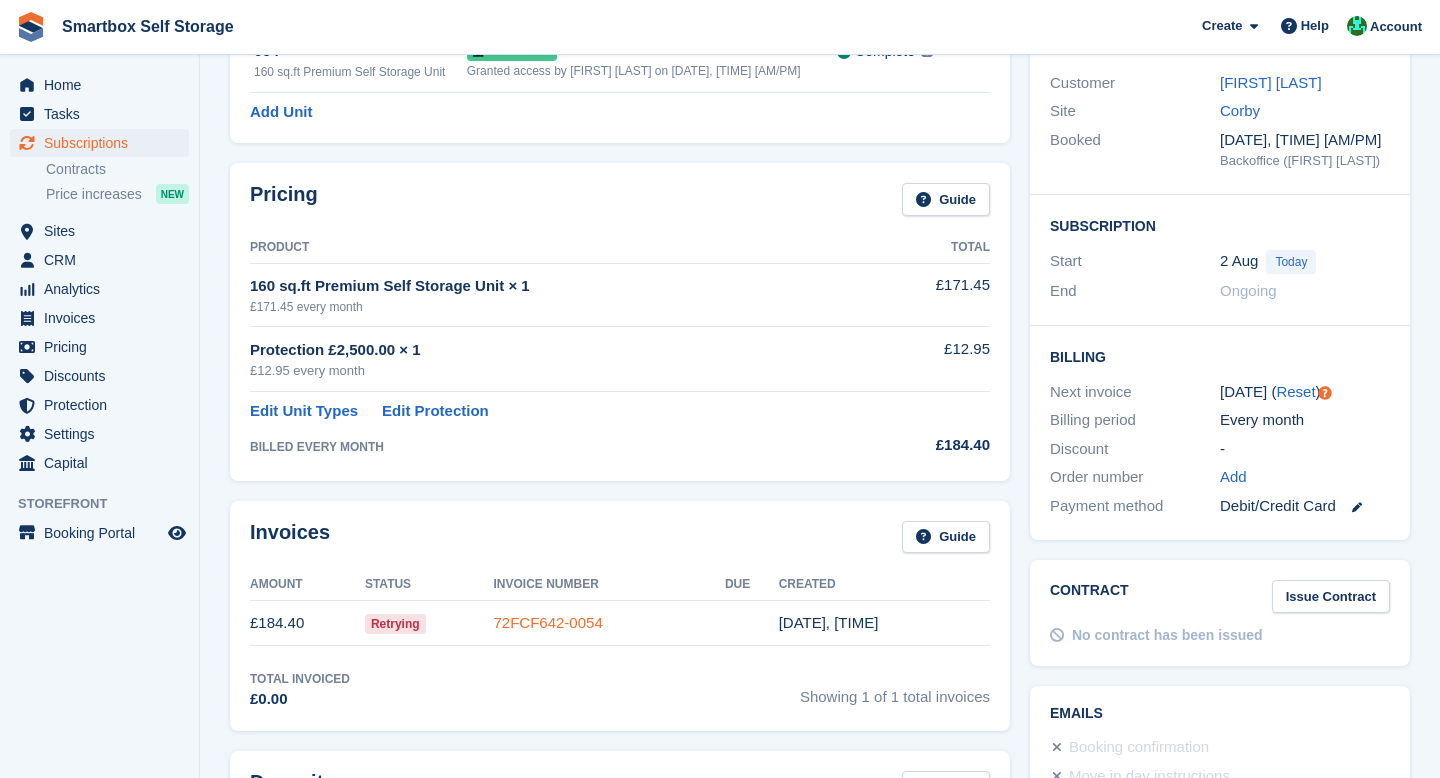 click on "72FCF642-0054" at bounding box center (547, 622) 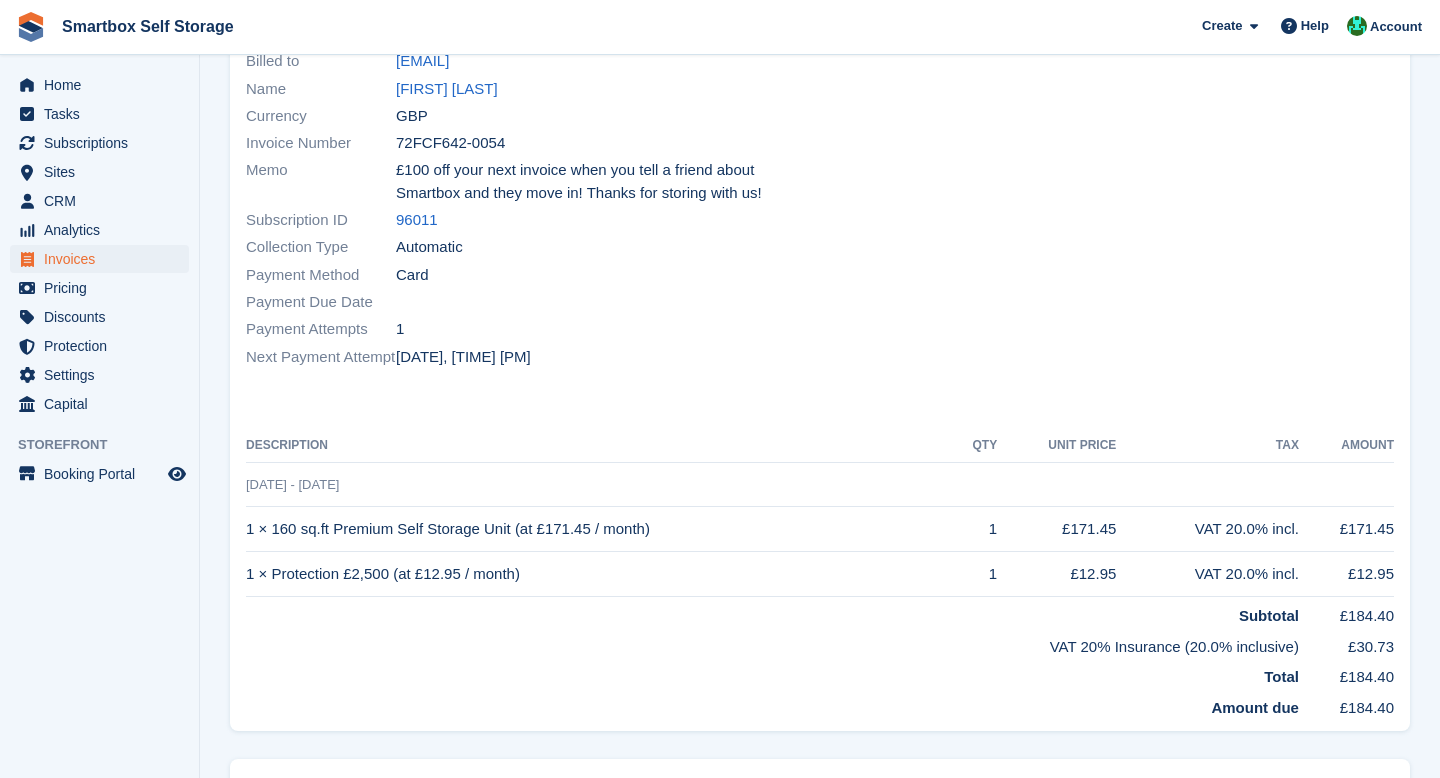 scroll, scrollTop: 0, scrollLeft: 0, axis: both 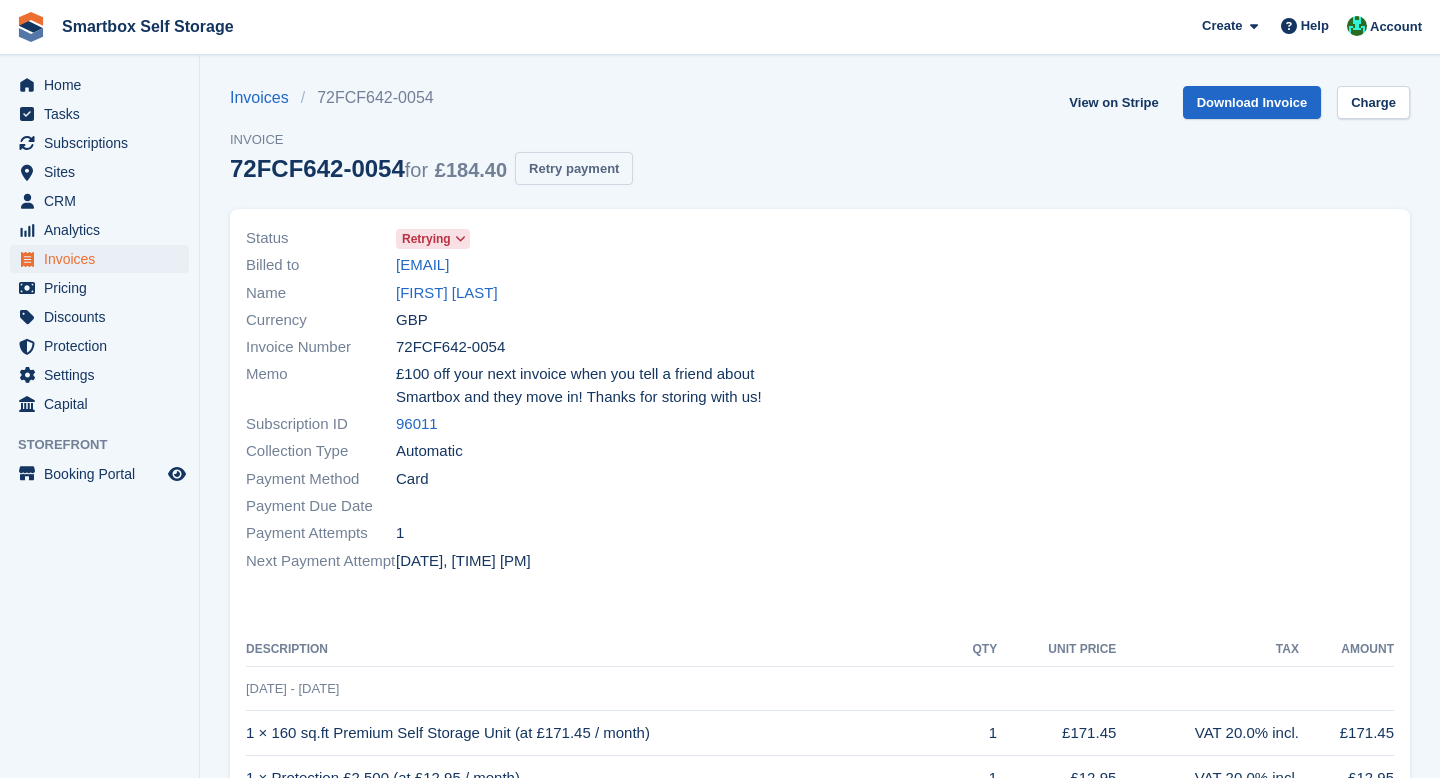 click on "Retry payment" at bounding box center (574, 168) 